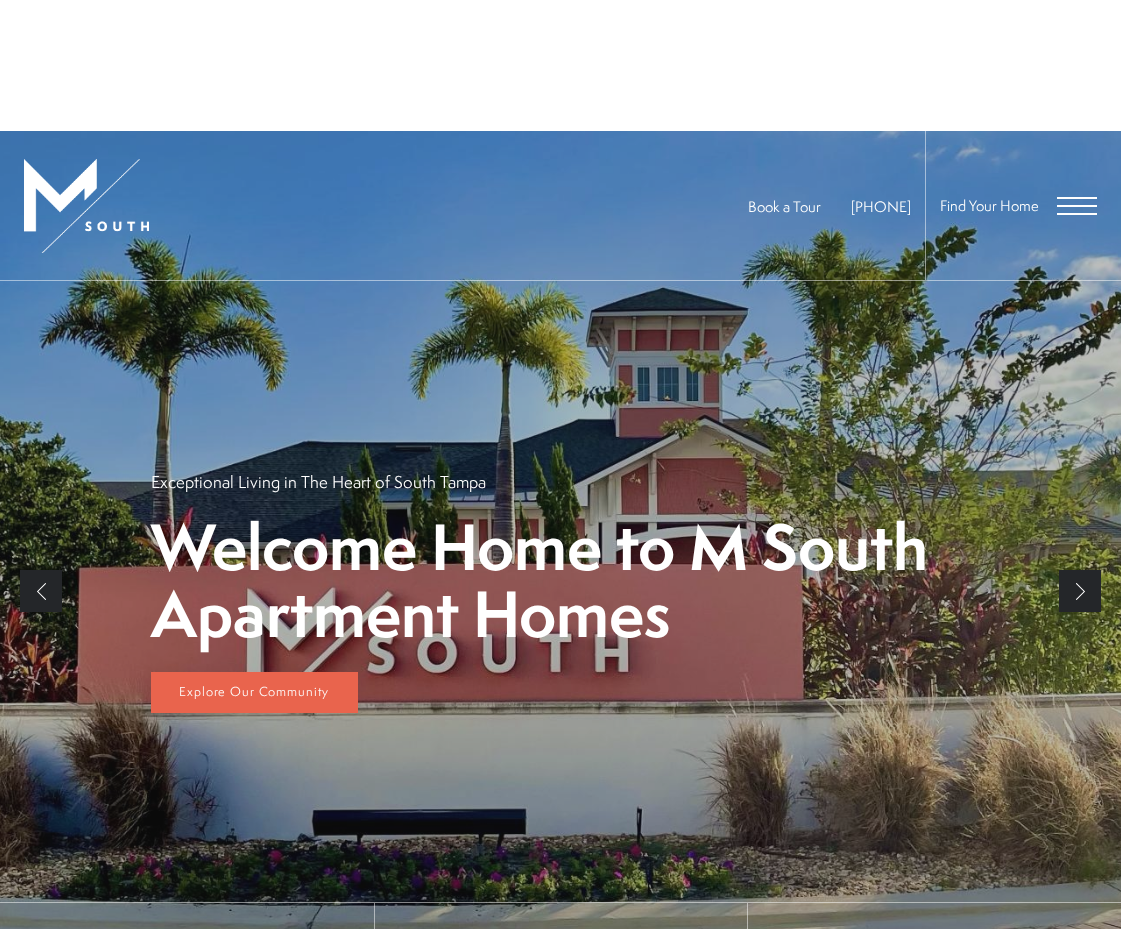 scroll, scrollTop: 0, scrollLeft: 0, axis: both 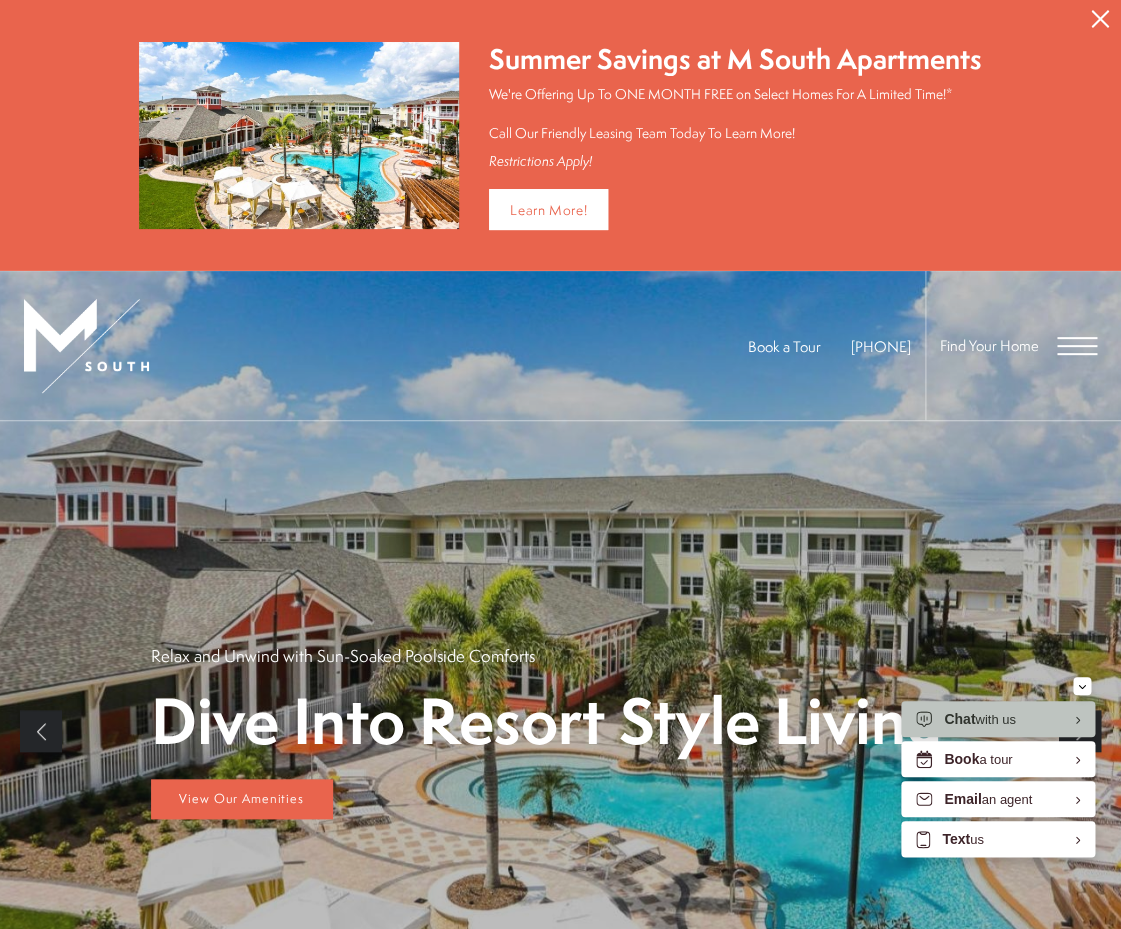 click on "Find Your Home" at bounding box center (1011, 345) 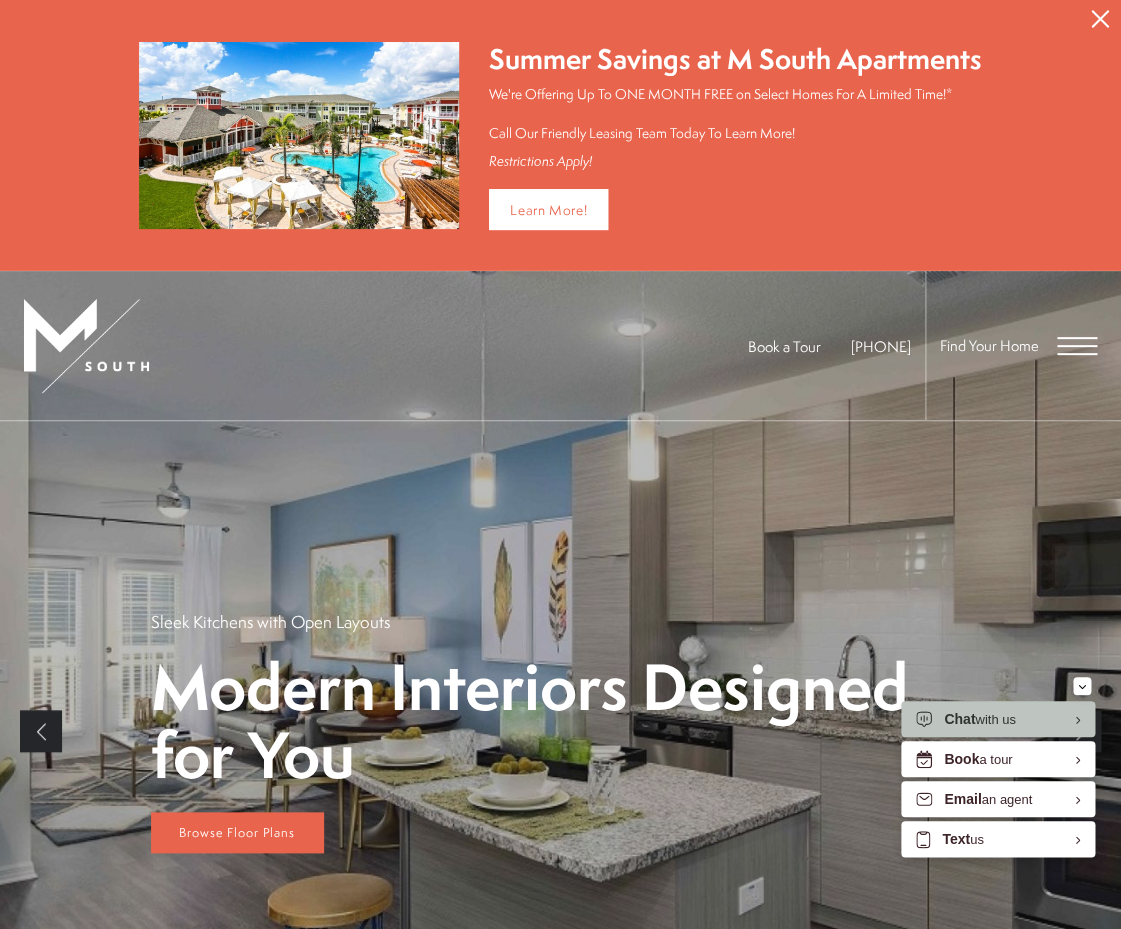 click at bounding box center [1077, 346] 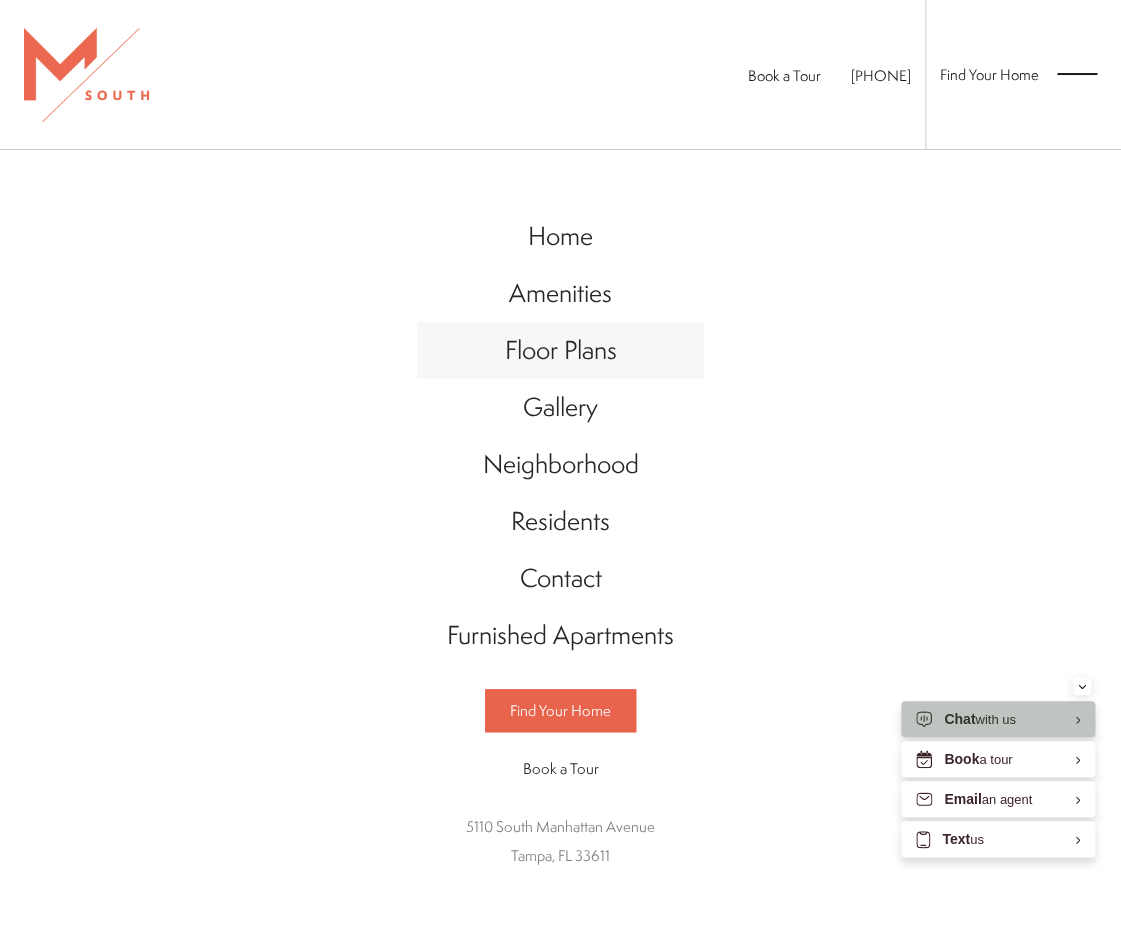 click on "Floor Plans" at bounding box center (561, 349) 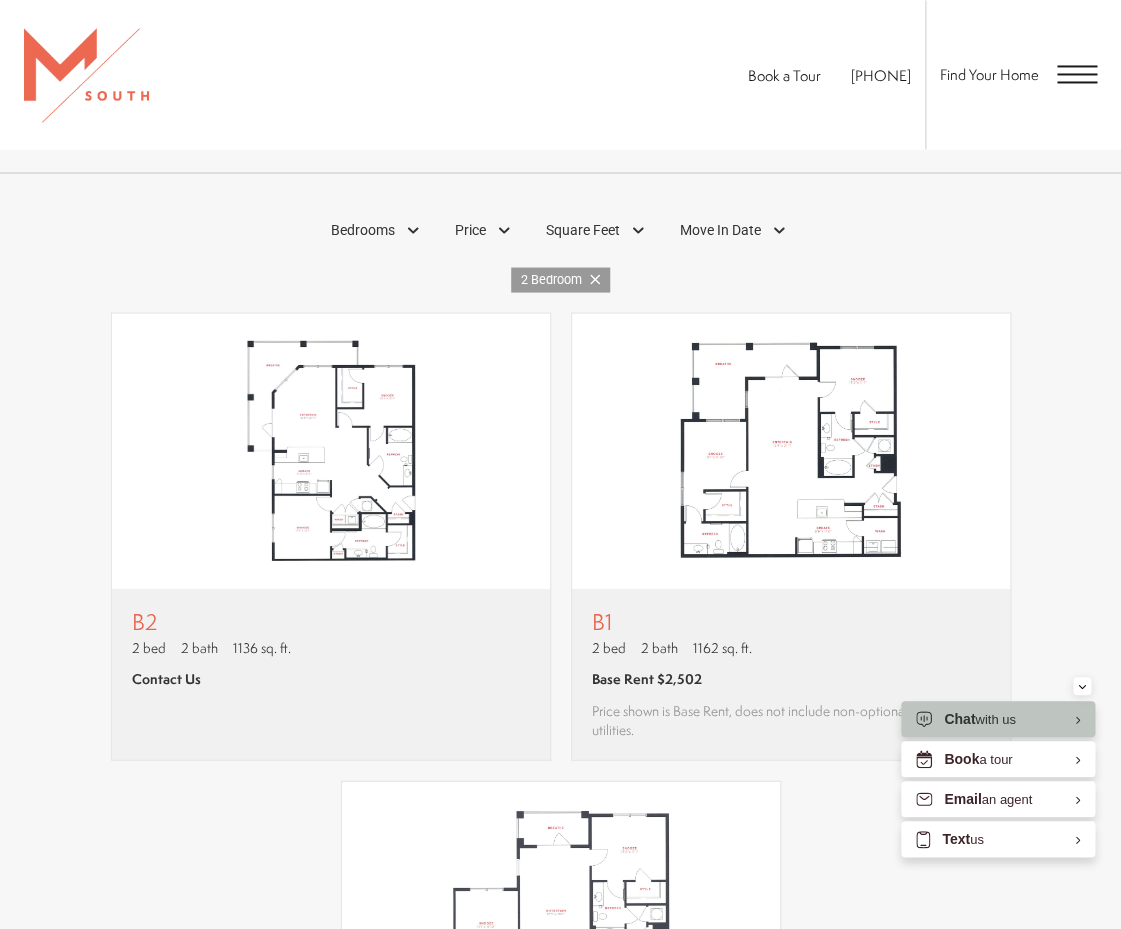 scroll, scrollTop: 961, scrollLeft: 0, axis: vertical 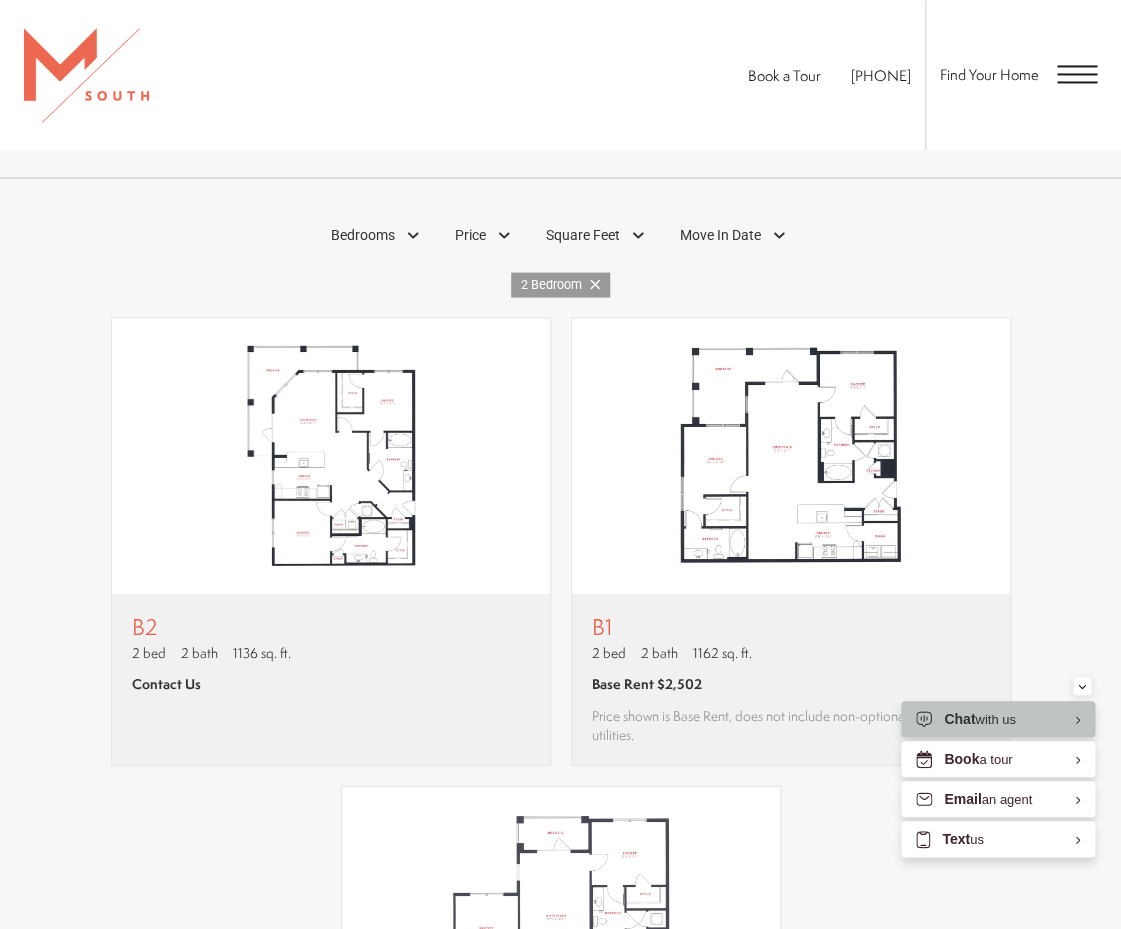 click on "2 Bedroom" at bounding box center [560, 284] 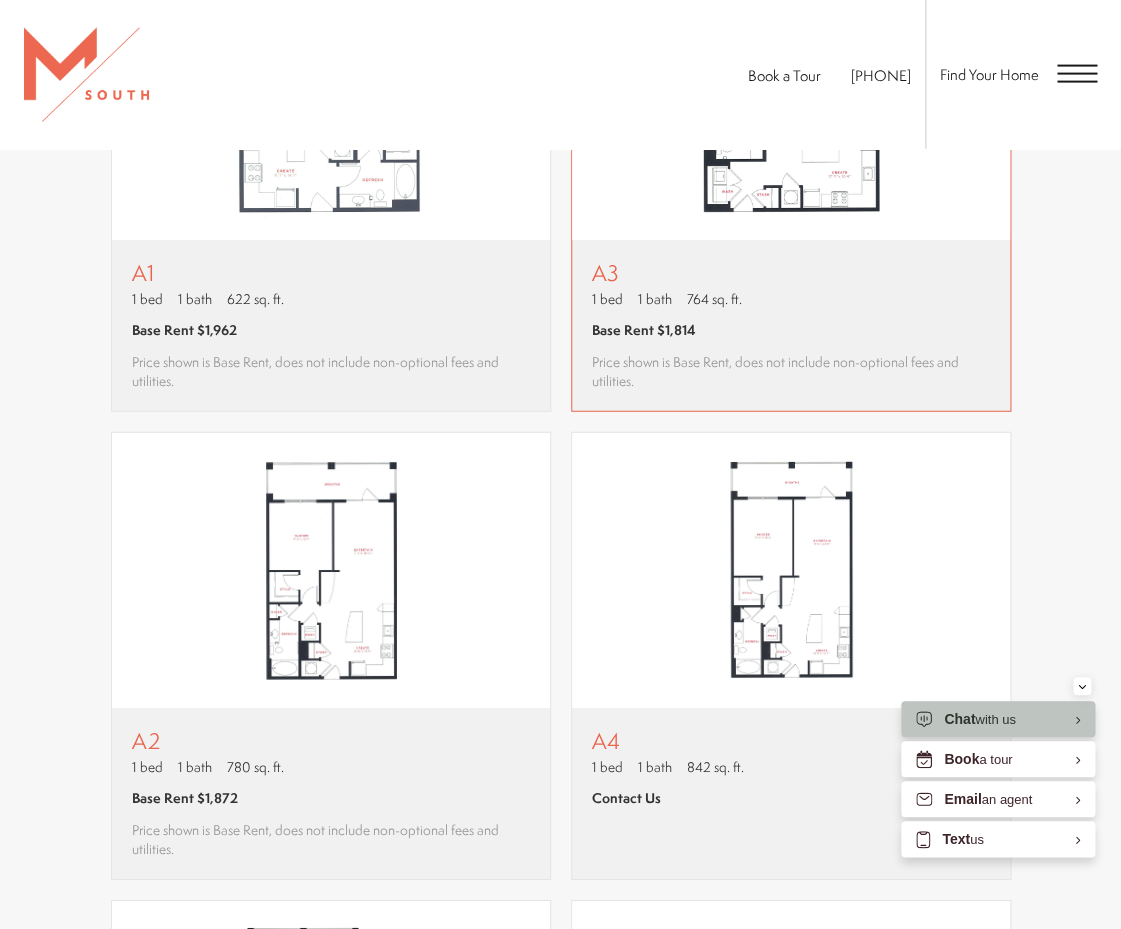 scroll, scrollTop: 1281, scrollLeft: 0, axis: vertical 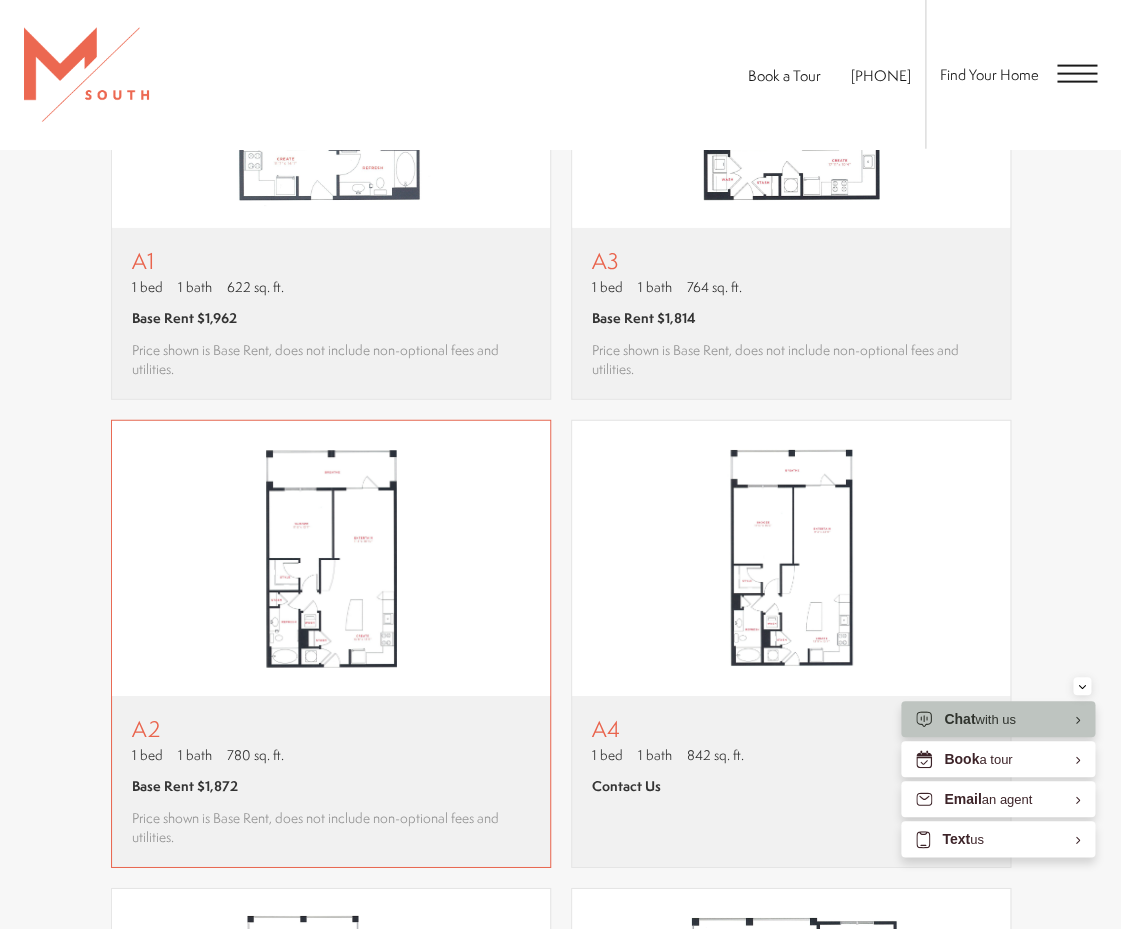 click at bounding box center (331, 558) 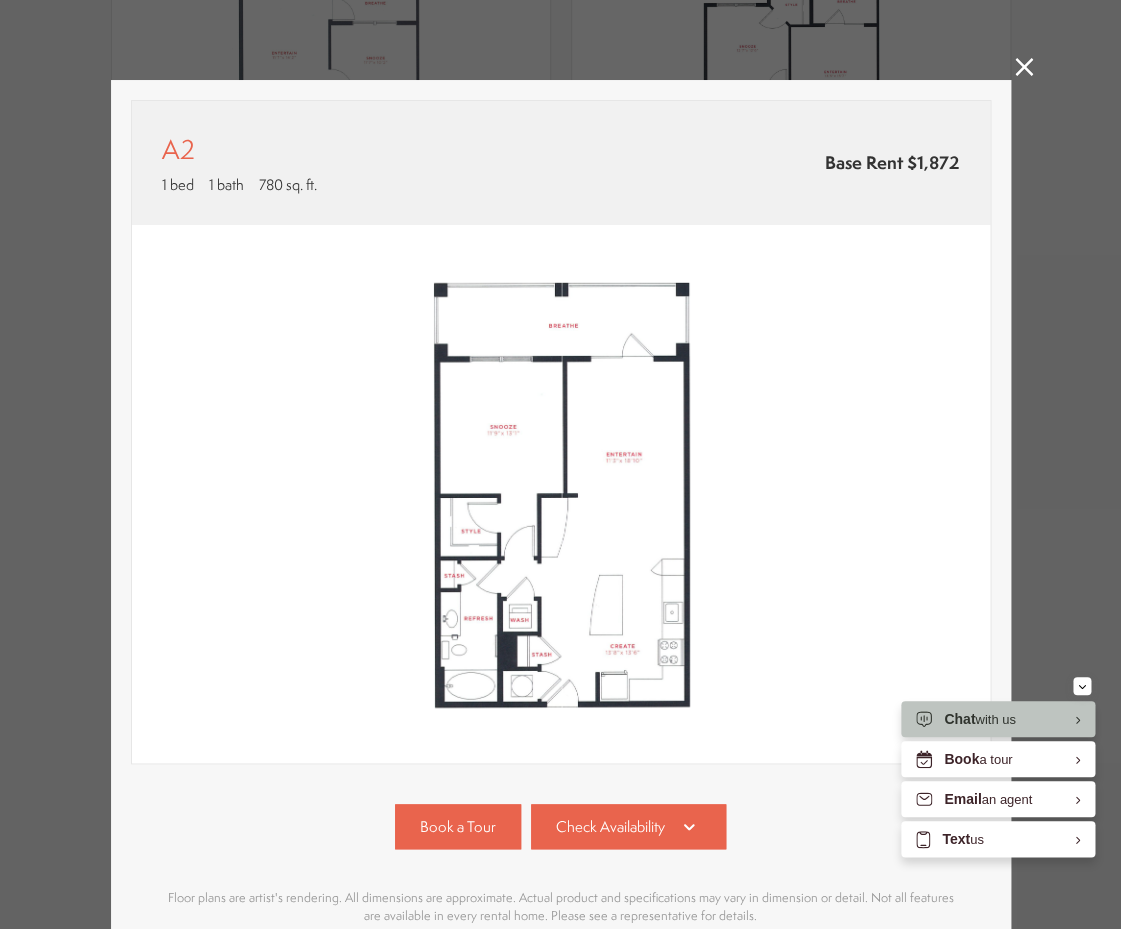 scroll, scrollTop: 116, scrollLeft: 0, axis: vertical 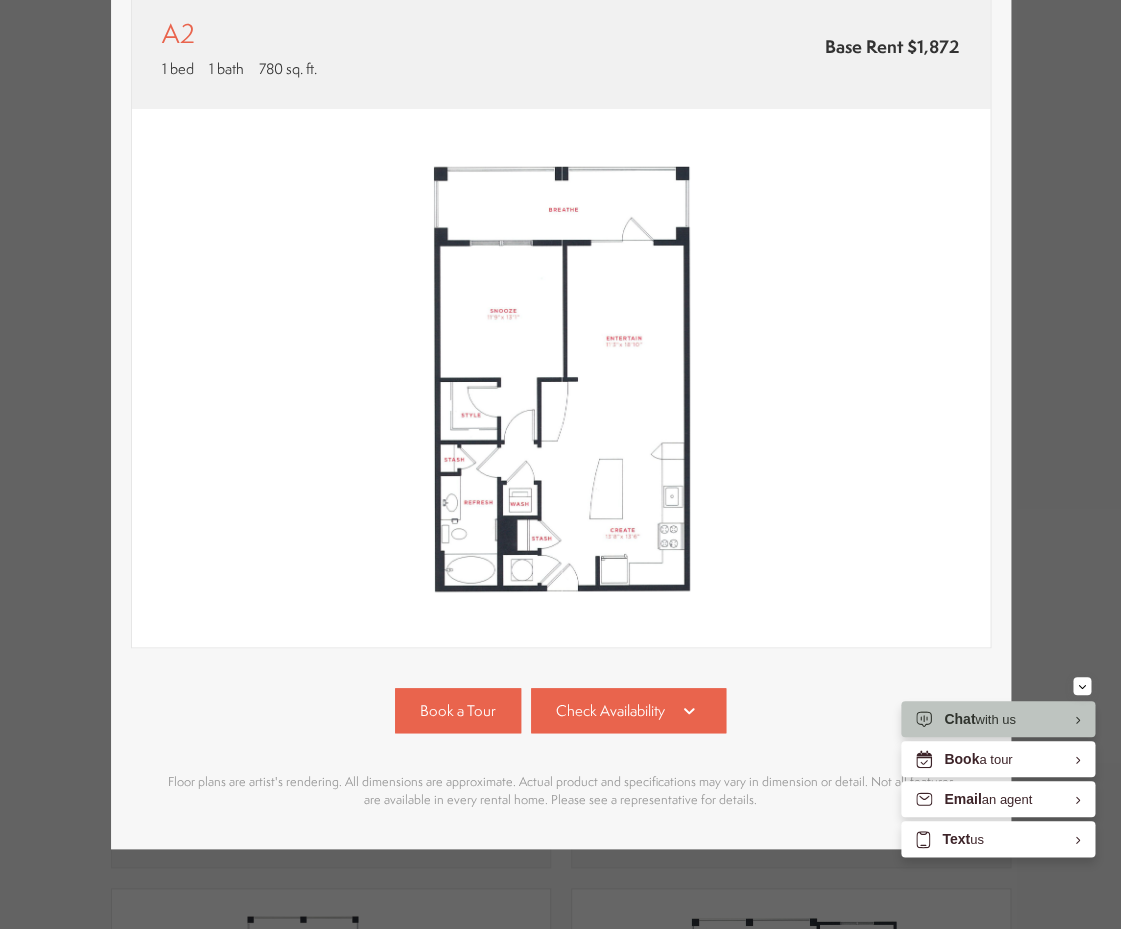 click at bounding box center (561, 378) 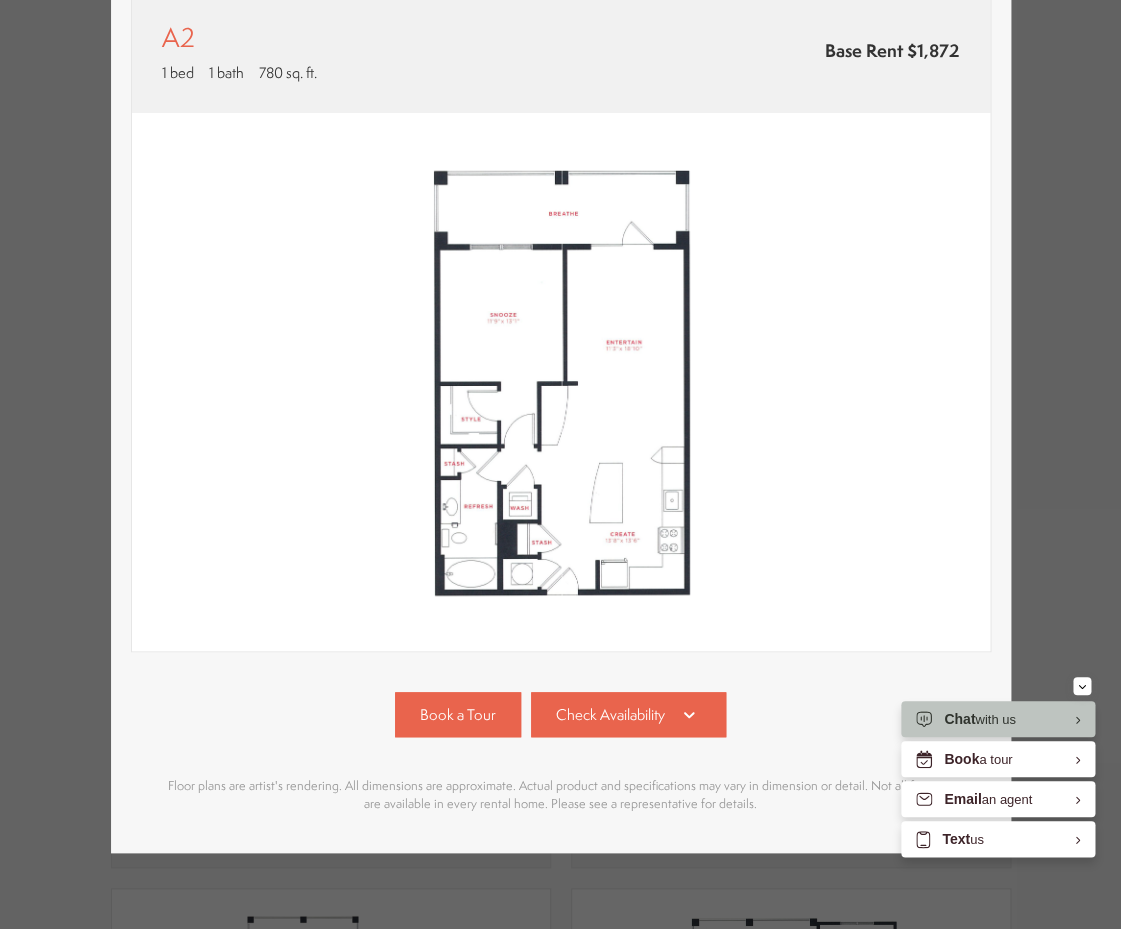 scroll, scrollTop: 116, scrollLeft: 0, axis: vertical 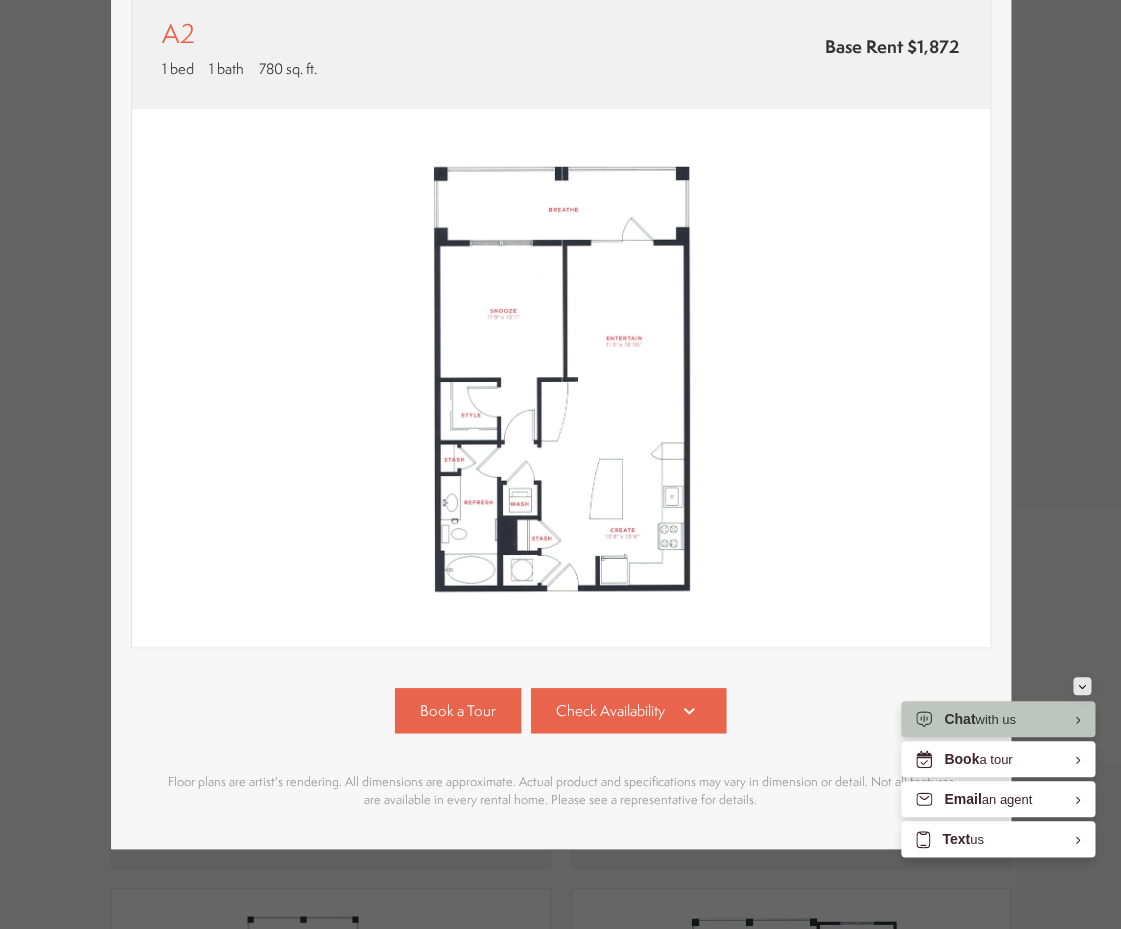 click at bounding box center [1082, 686] 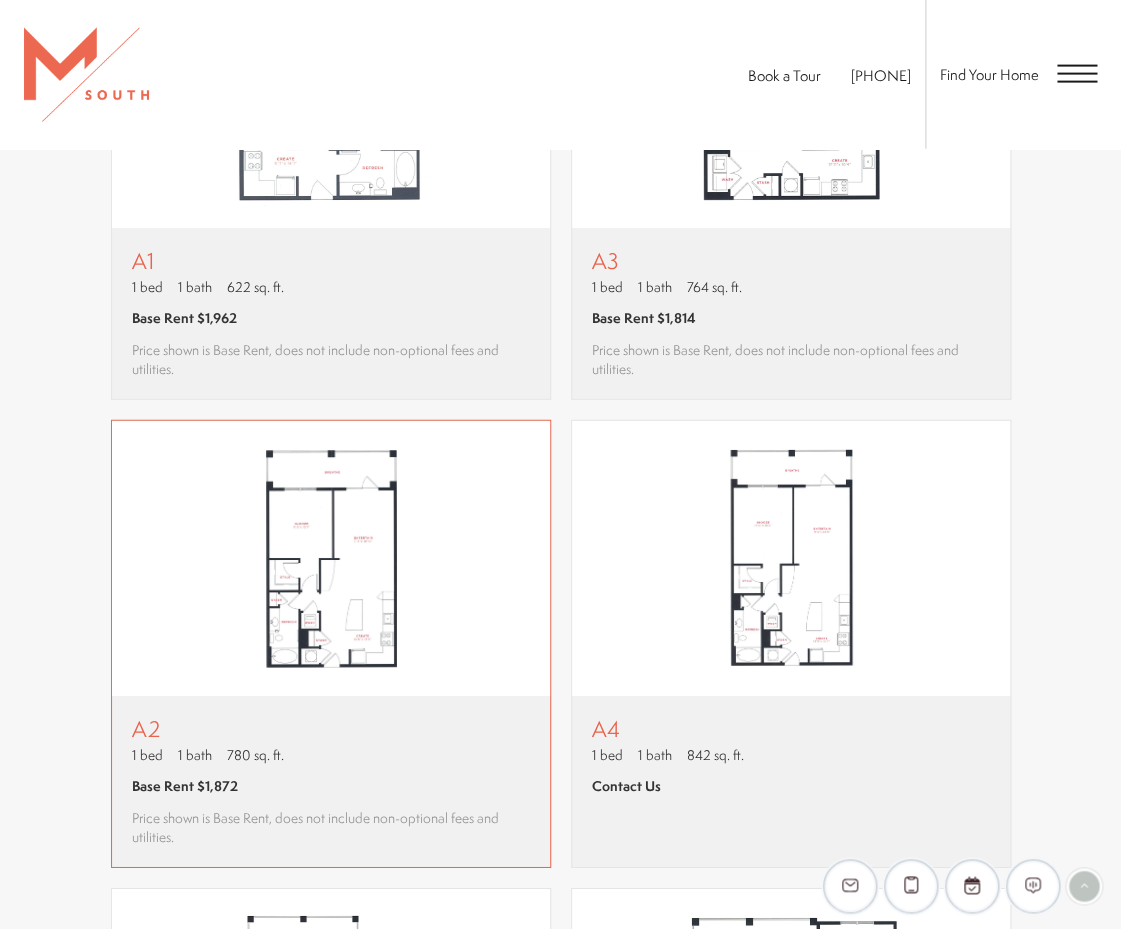 click at bounding box center [331, 558] 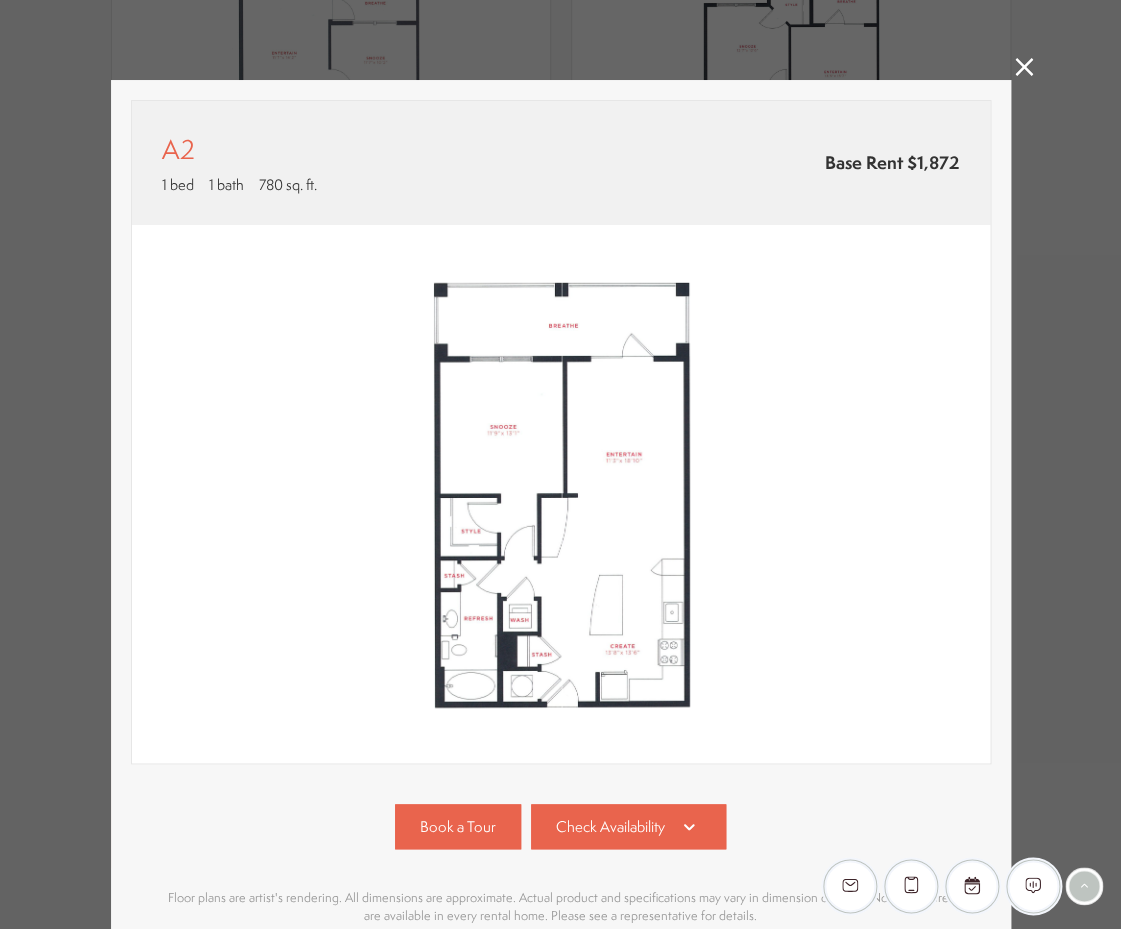 scroll, scrollTop: 0, scrollLeft: 0, axis: both 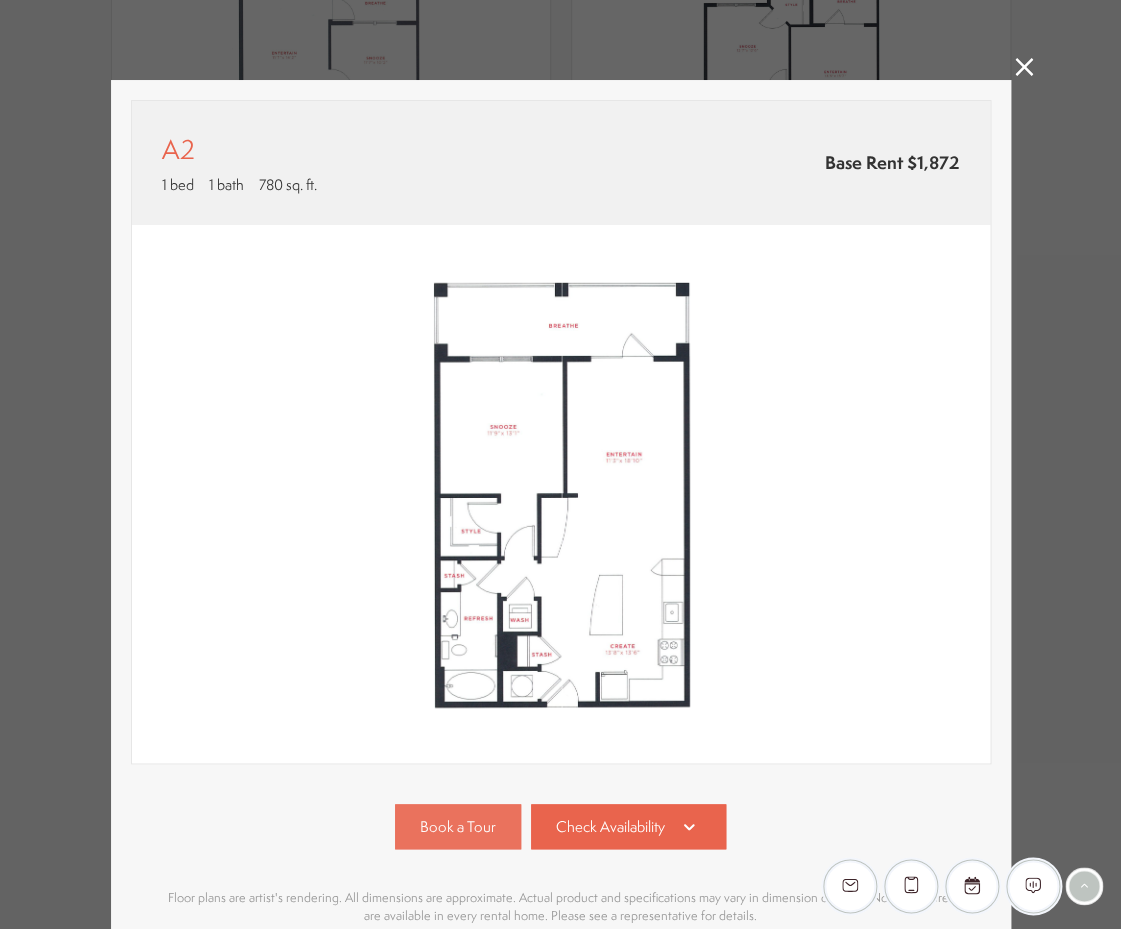 click on "Book a Tour" at bounding box center (458, 826) 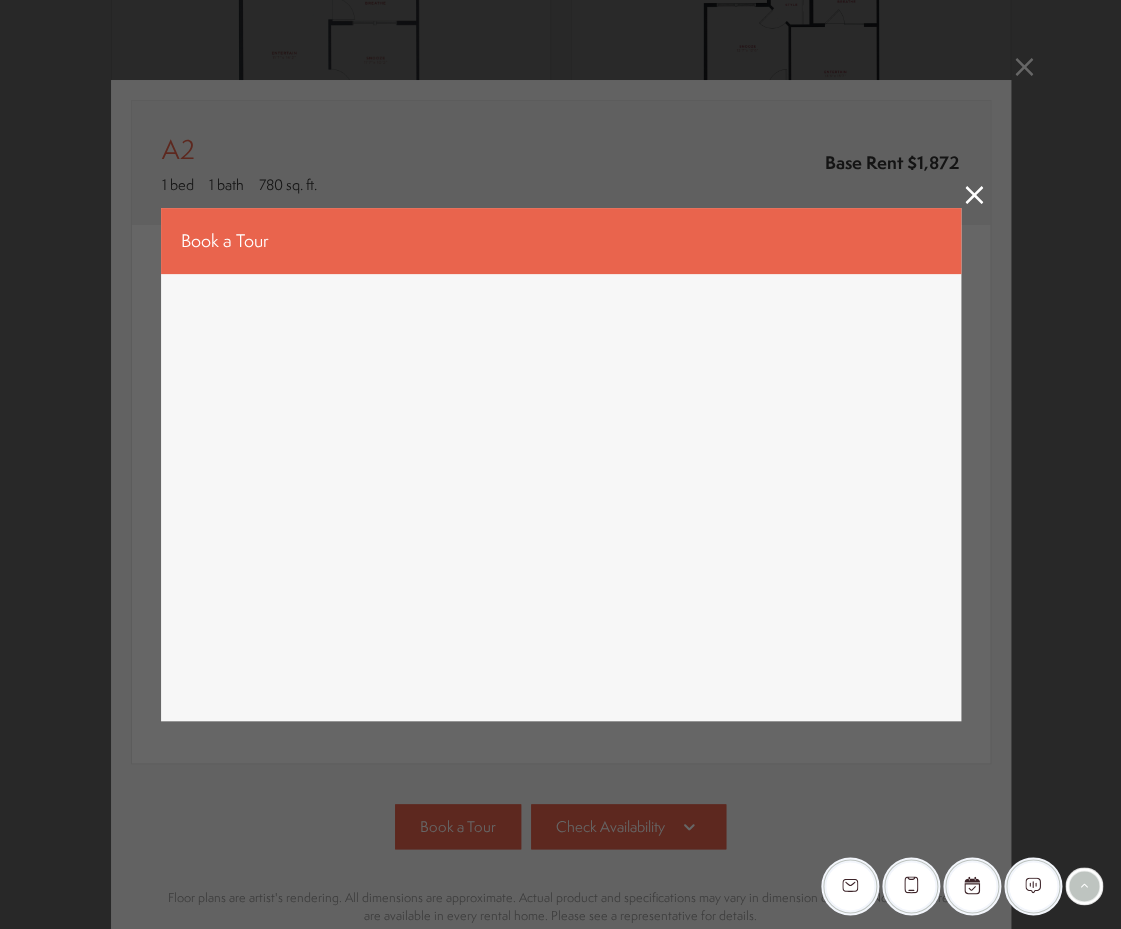 click 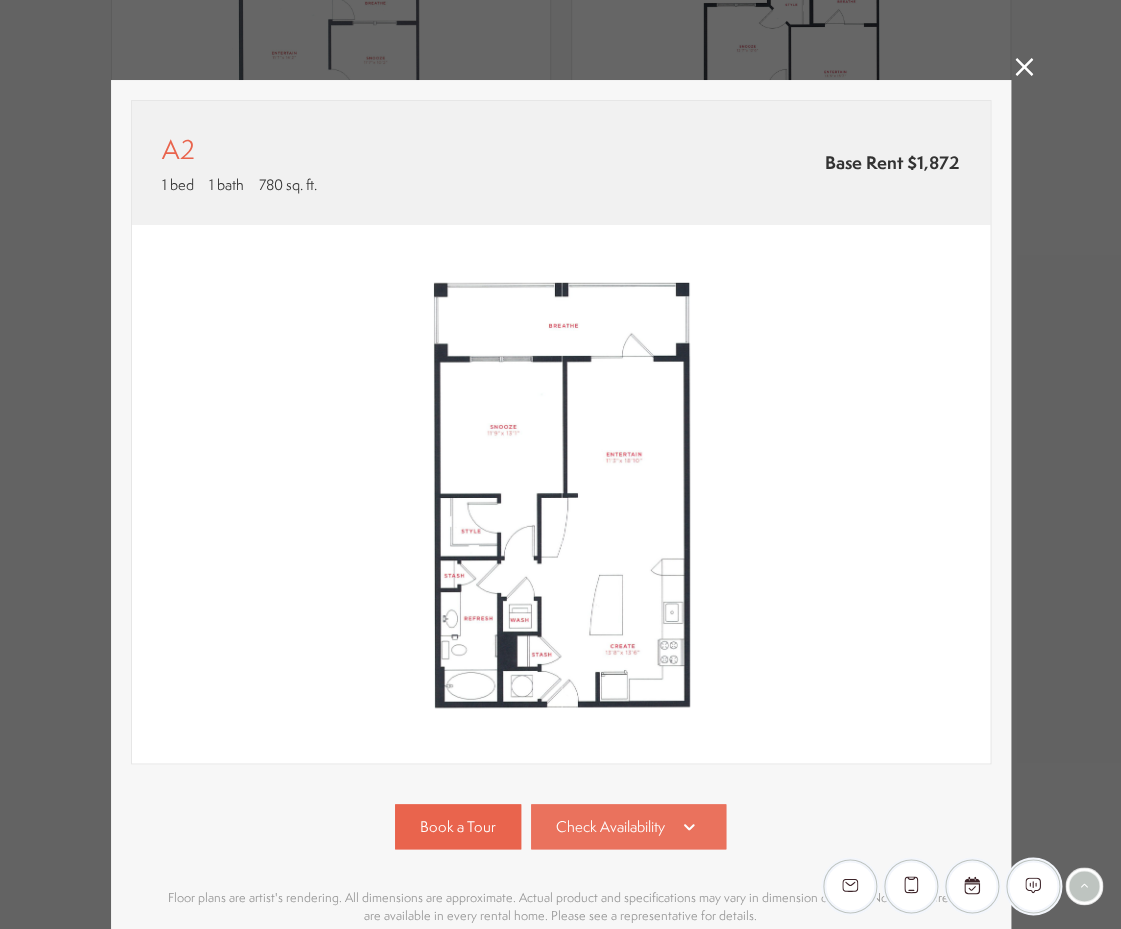 click on "Check Availability" at bounding box center [610, 826] 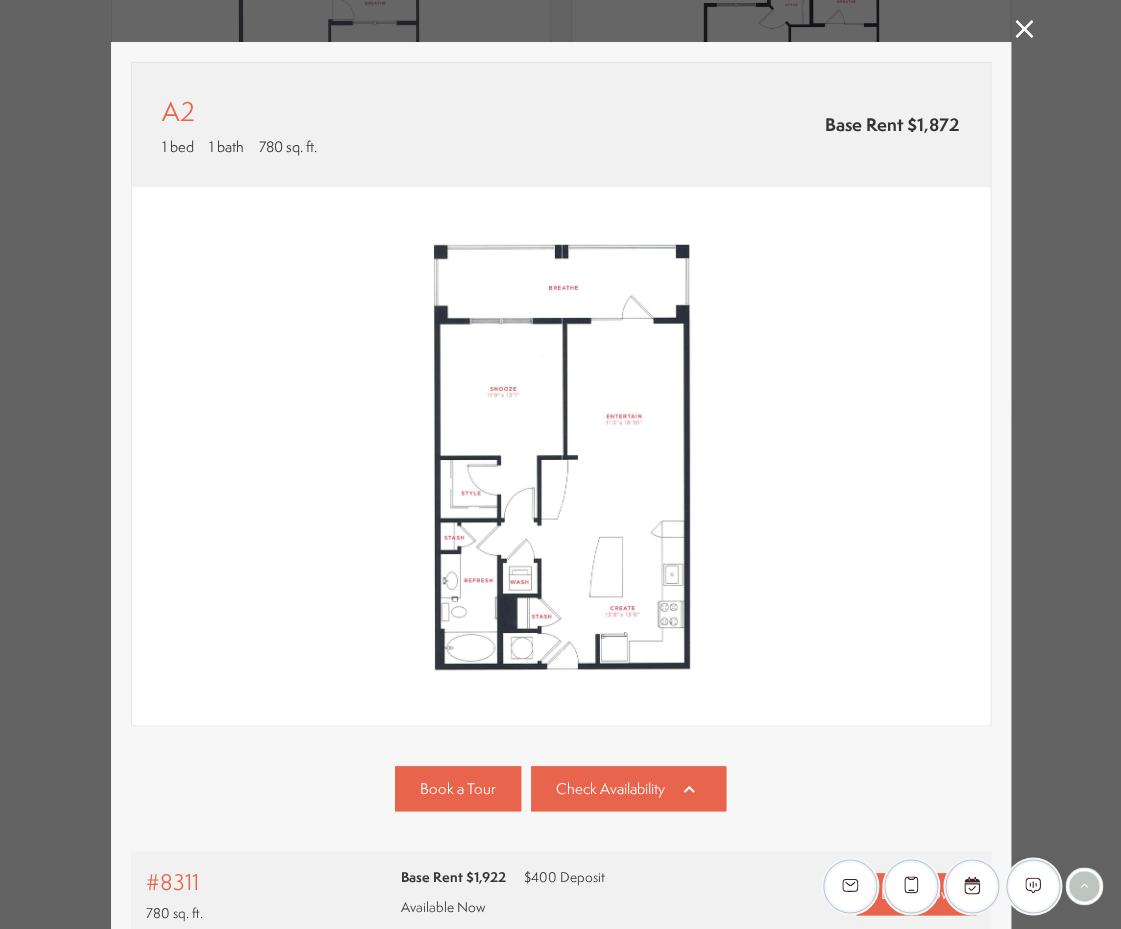 scroll, scrollTop: 0, scrollLeft: 0, axis: both 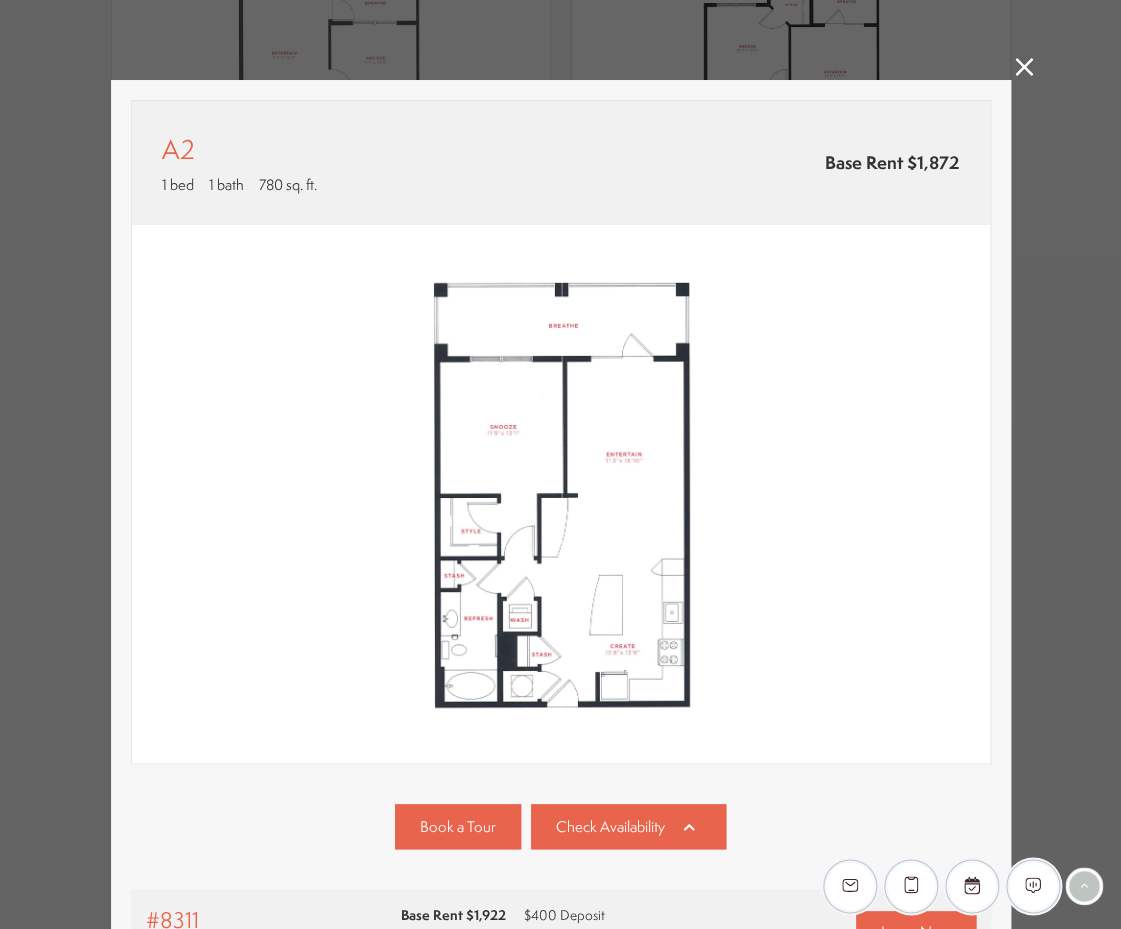 click 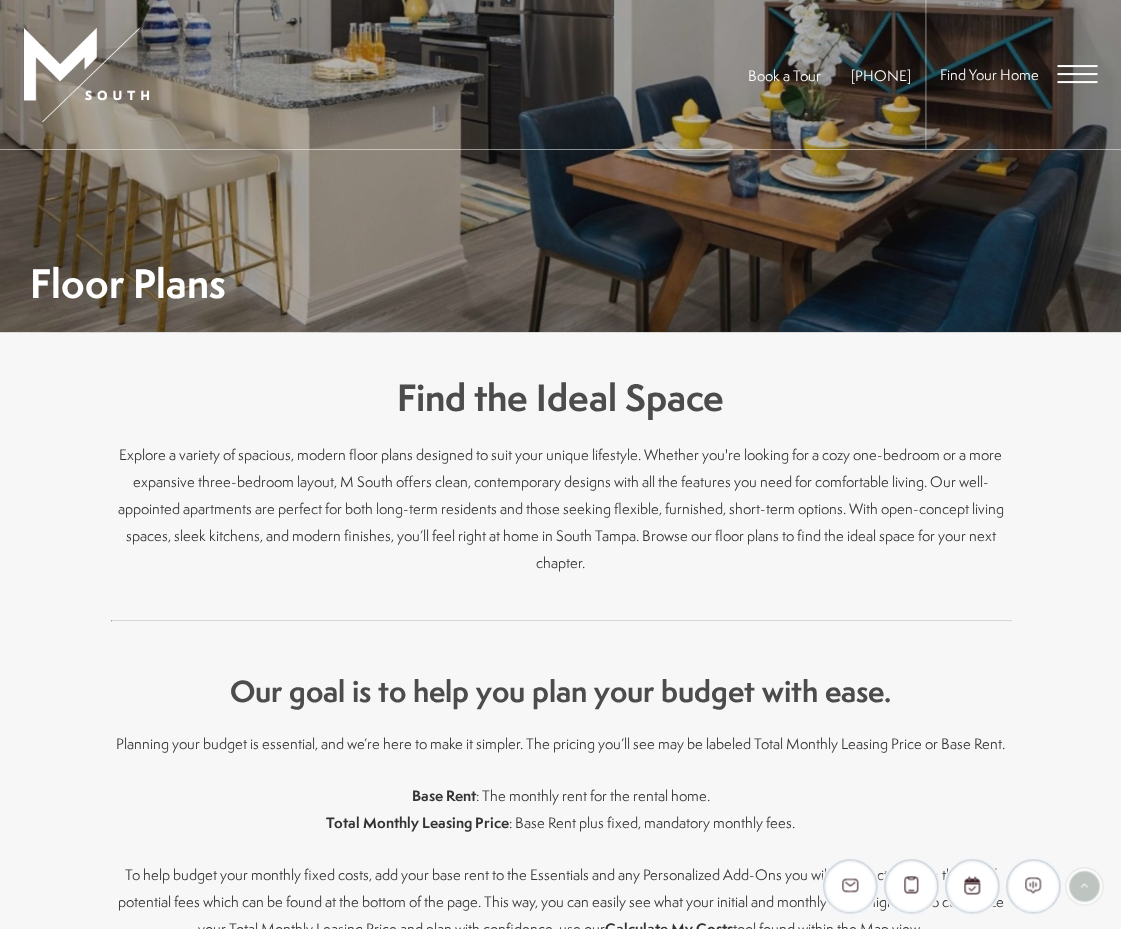 scroll, scrollTop: 0, scrollLeft: 0, axis: both 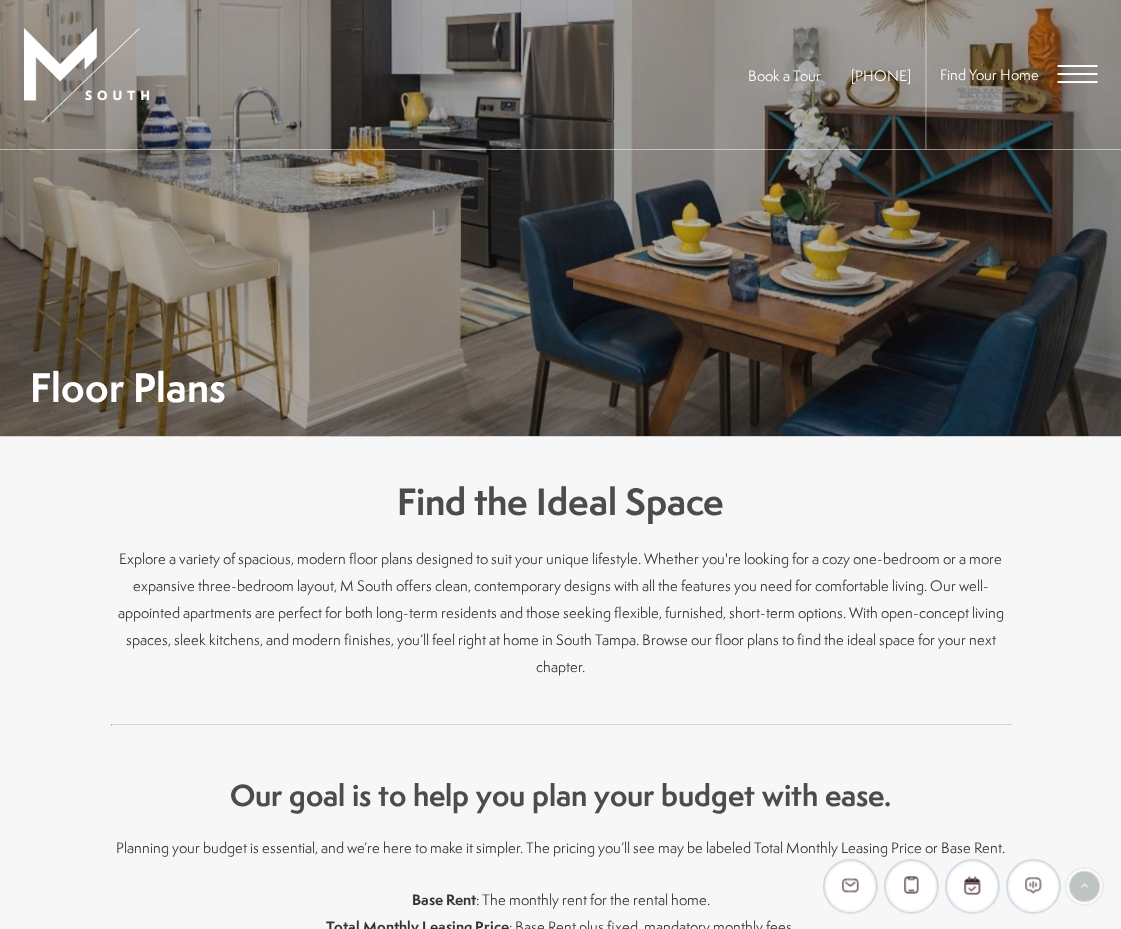 click at bounding box center [1077, 74] 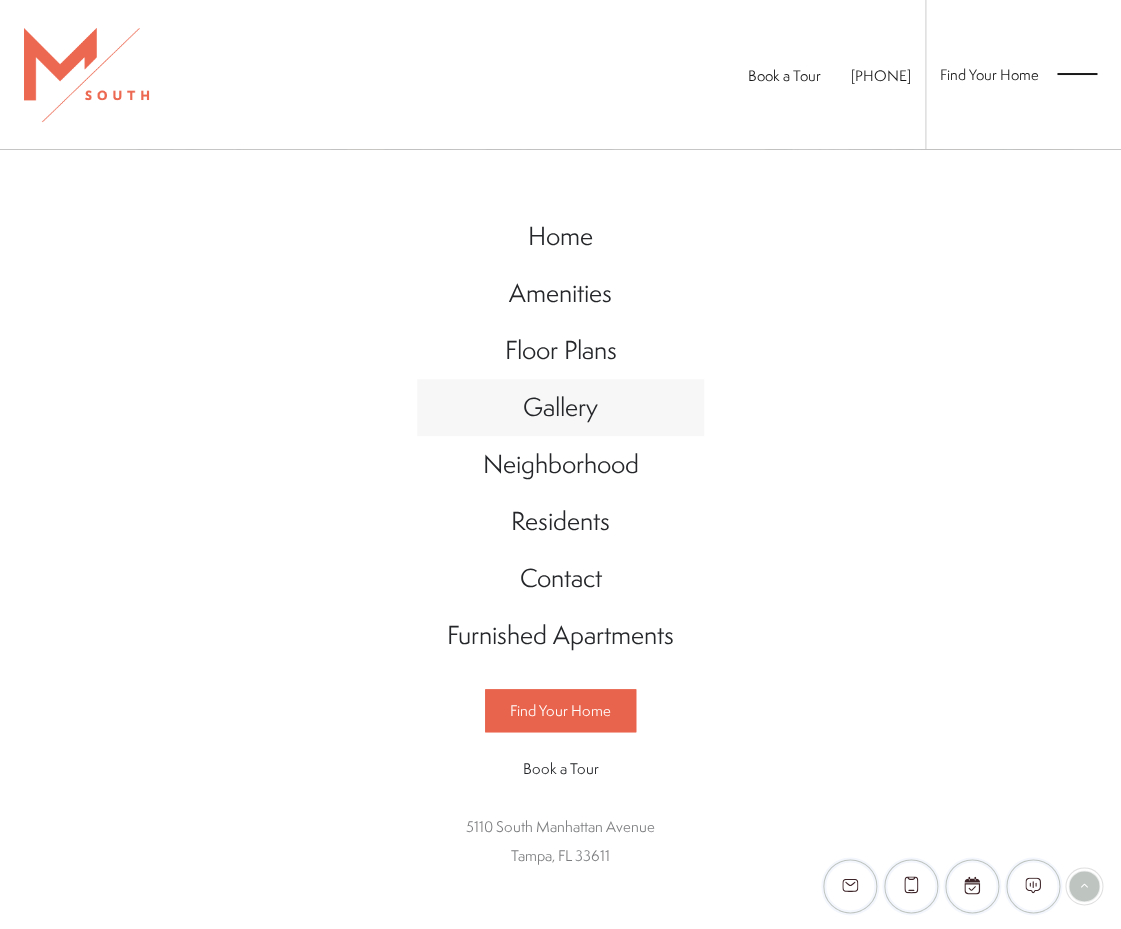 click on "Gallery" at bounding box center [560, 406] 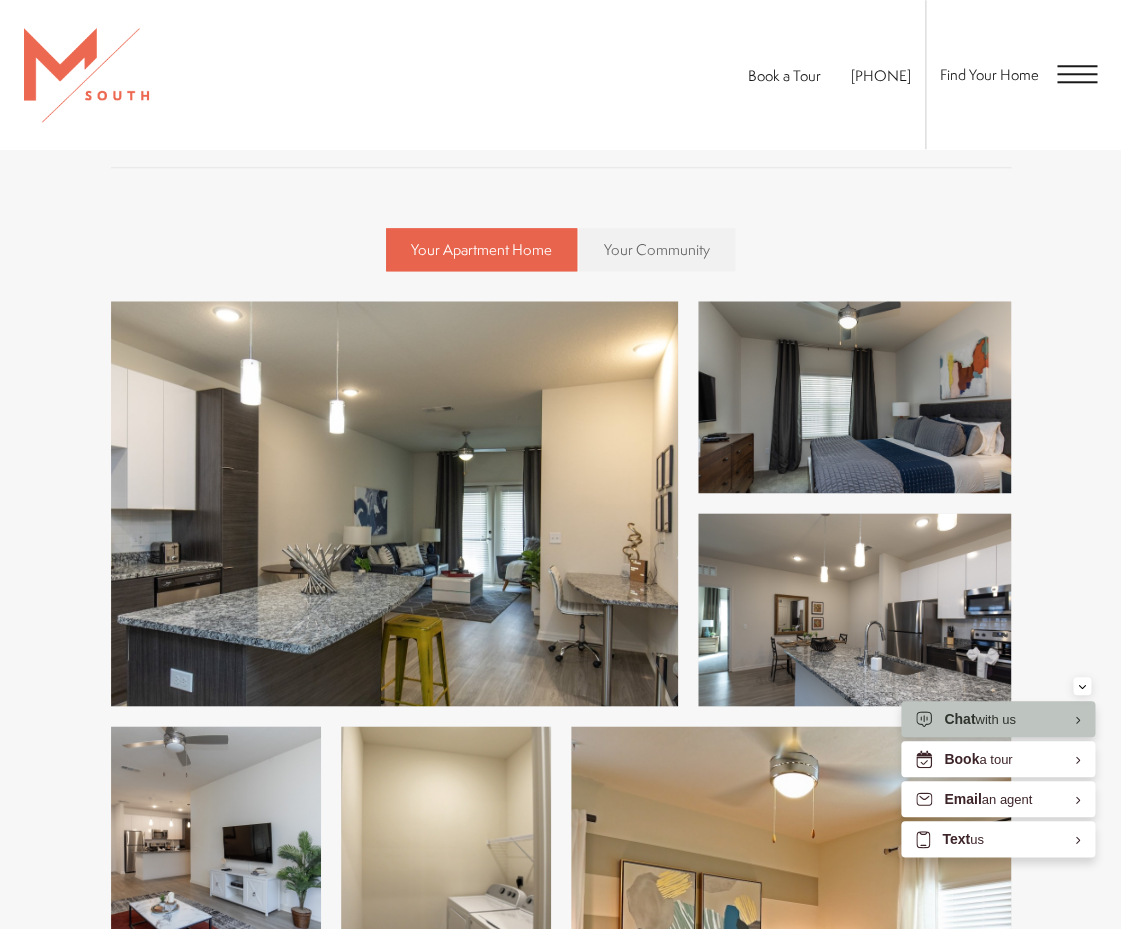 scroll, scrollTop: 542, scrollLeft: 0, axis: vertical 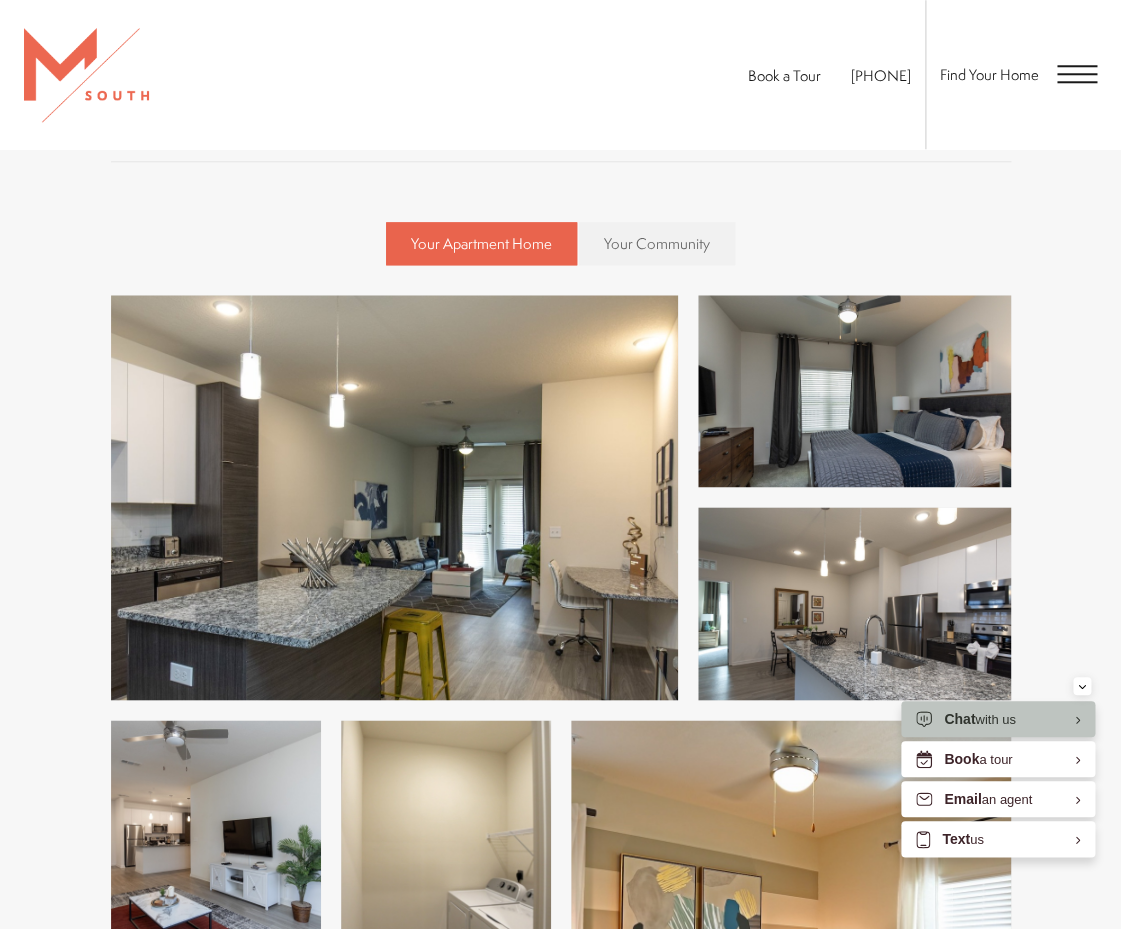 click at bounding box center [394, 497] 